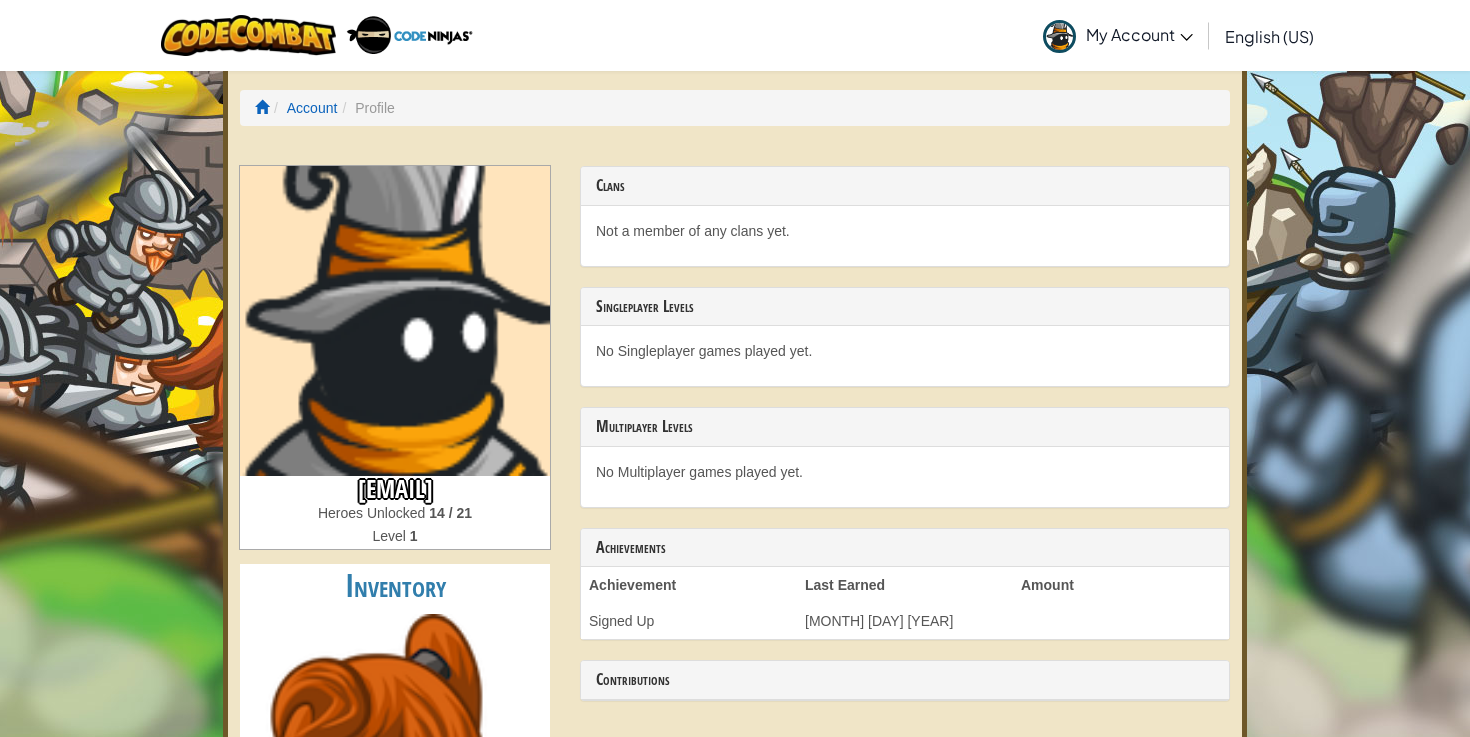 scroll, scrollTop: 0, scrollLeft: 0, axis: both 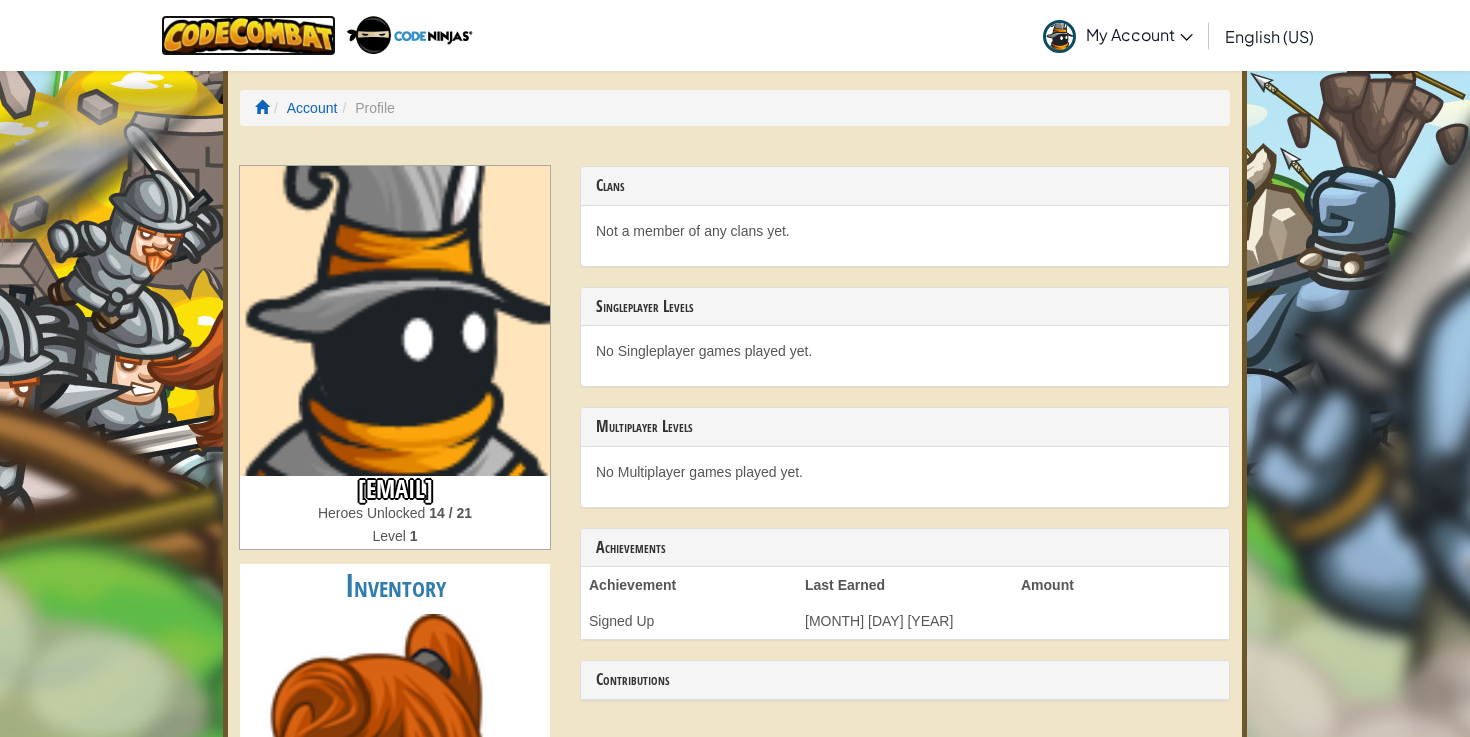 click at bounding box center [248, 35] 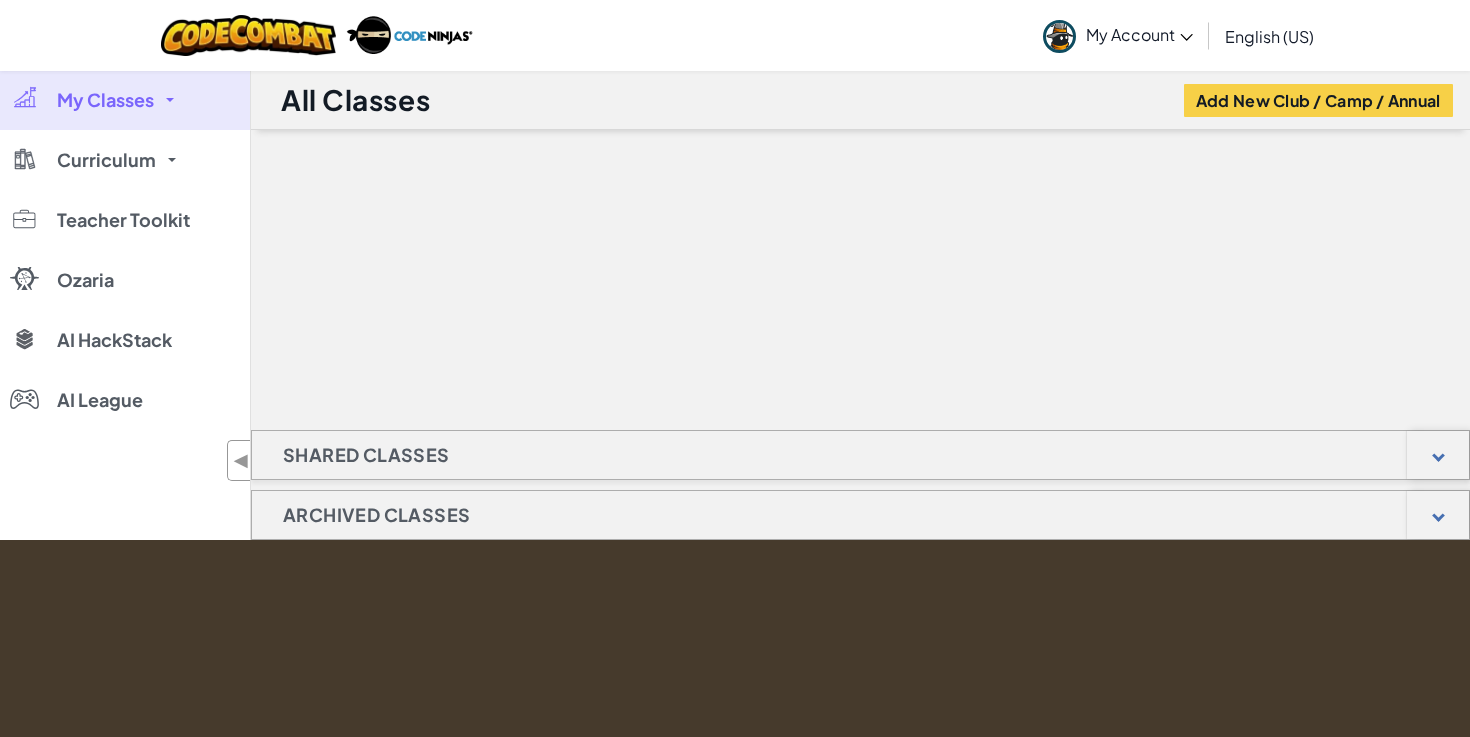 click on "My Account" at bounding box center [1139, 34] 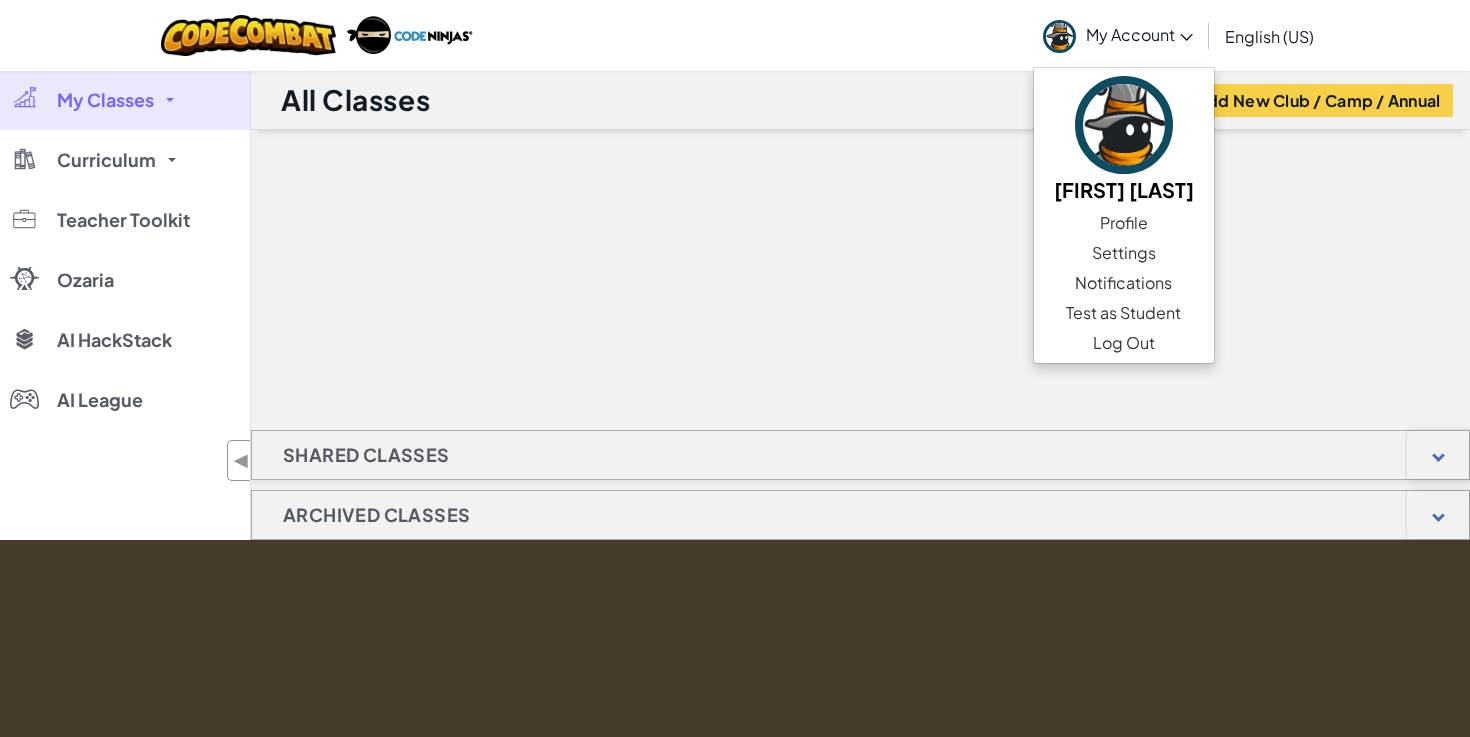 click at bounding box center [860, 230] 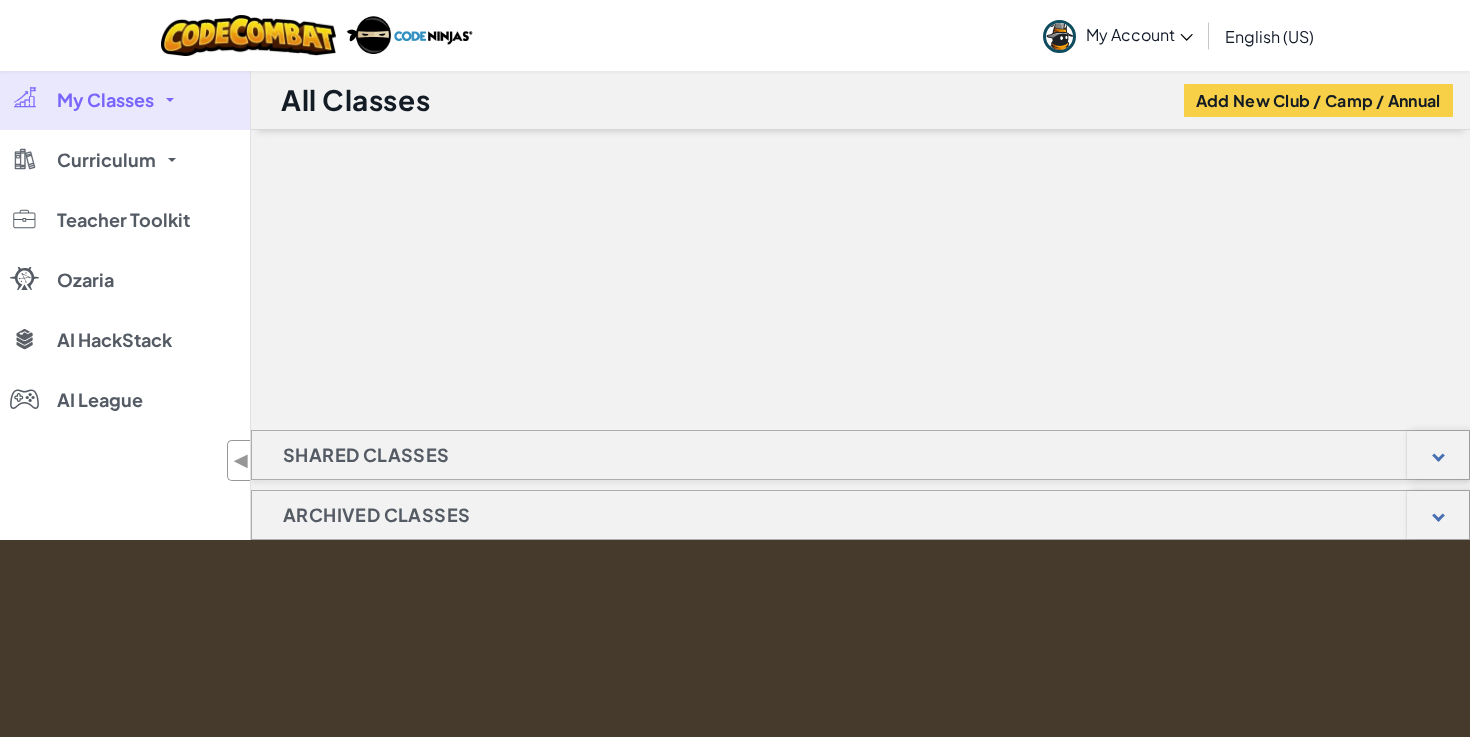 click on "My Classes" at bounding box center [125, 100] 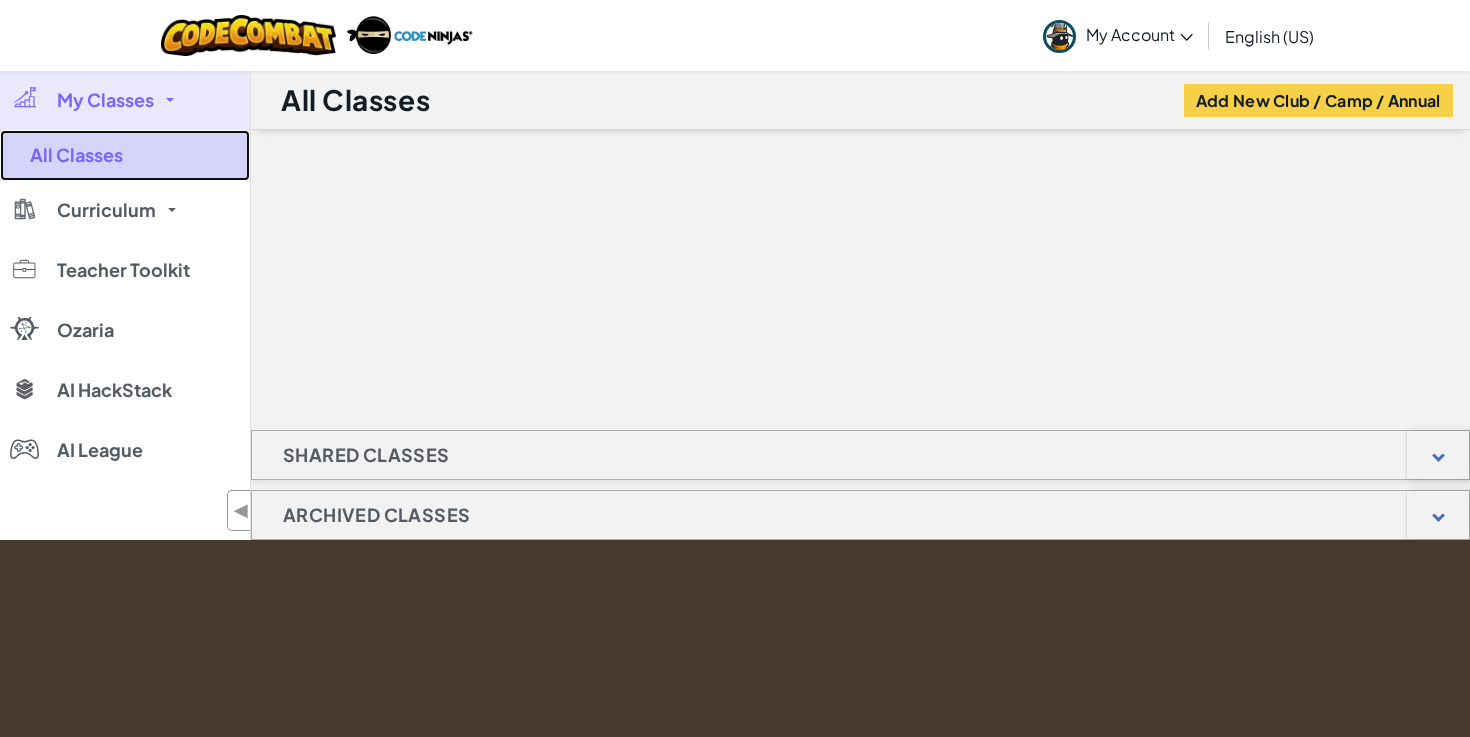 click on "All Classes" at bounding box center [125, 155] 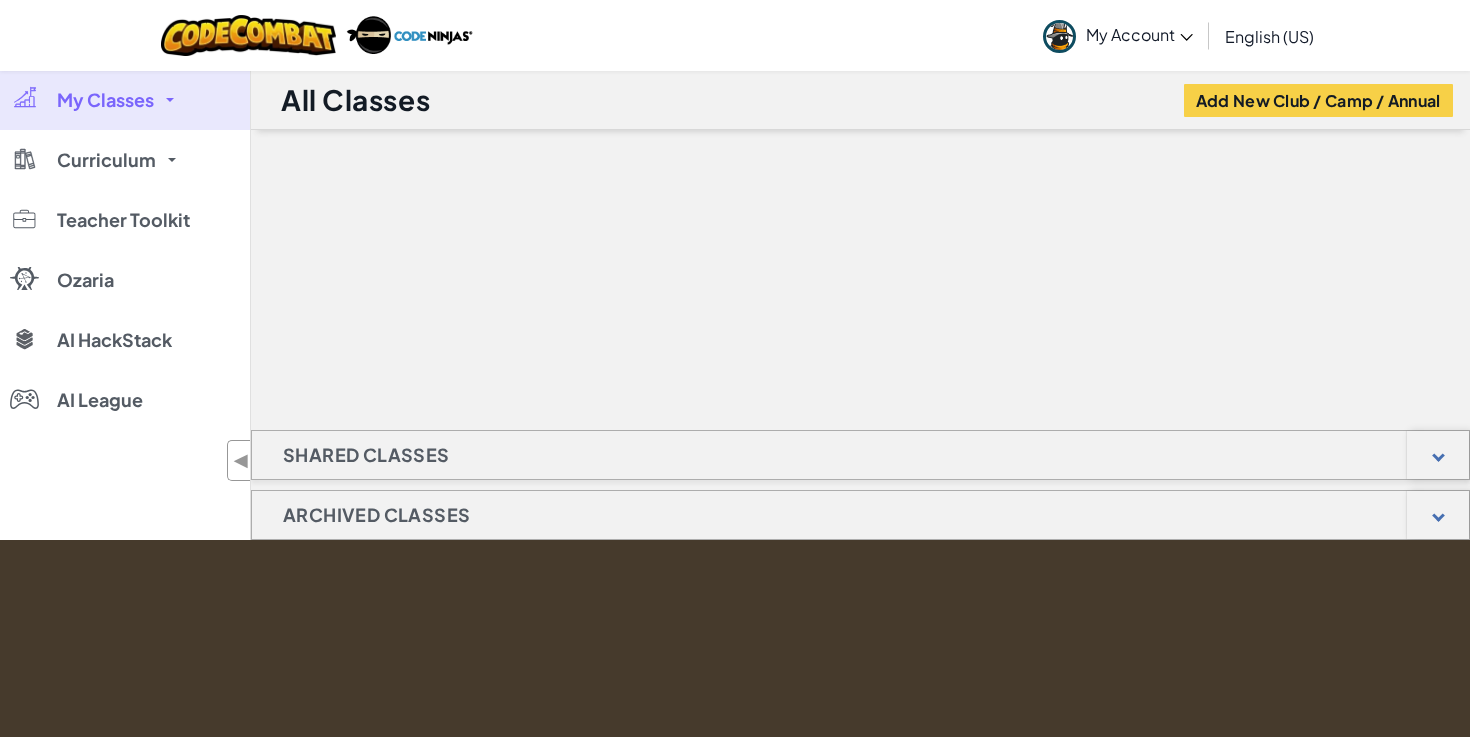 click on "My Account" at bounding box center [1139, 34] 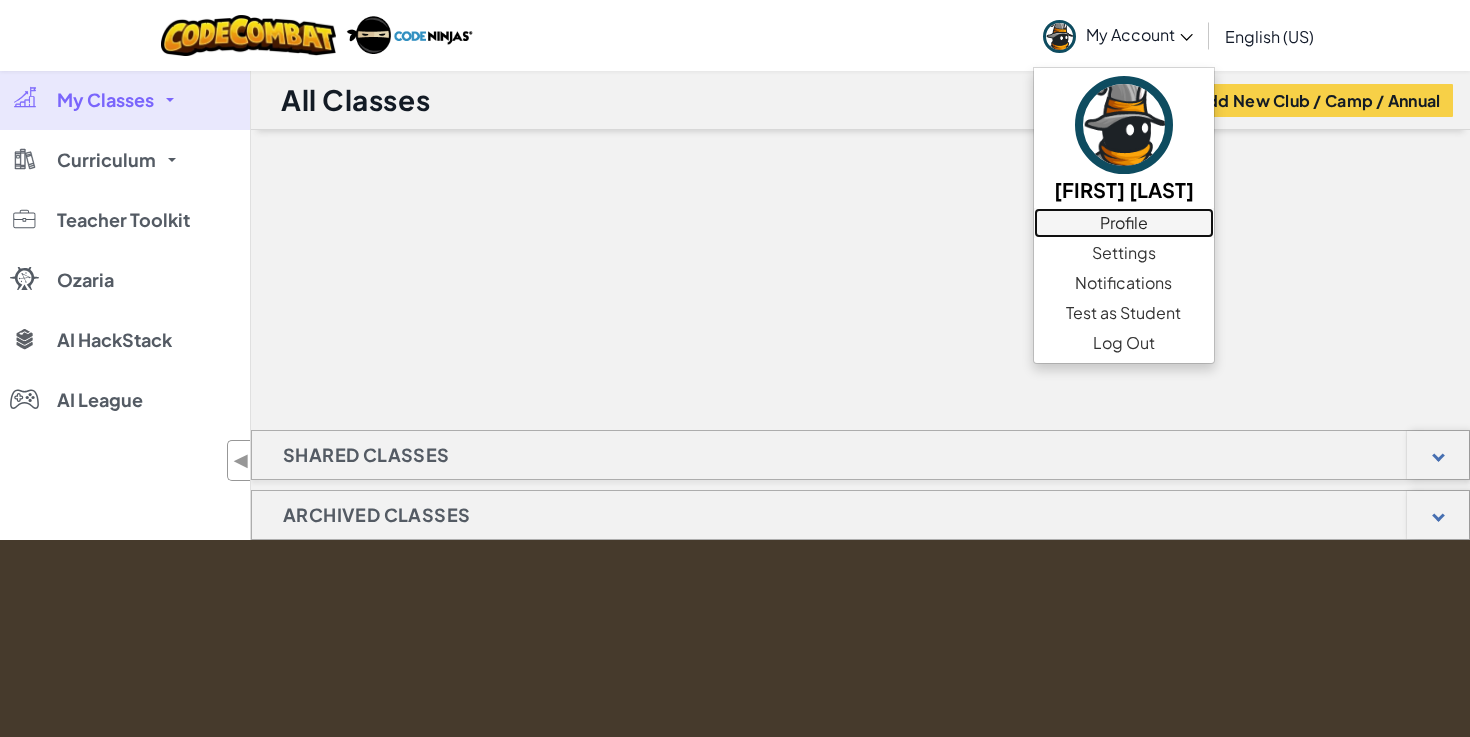 click on "Profile" at bounding box center [1124, 223] 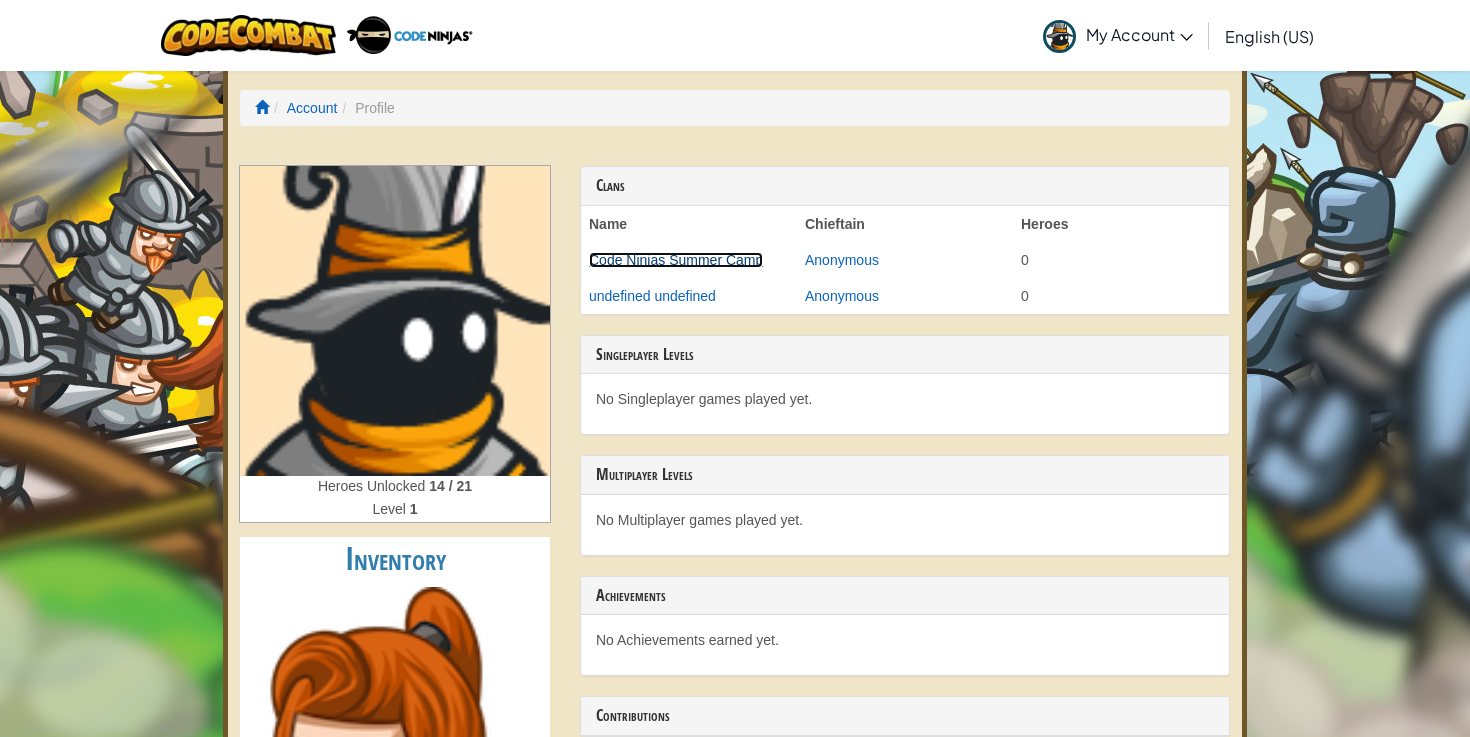 click on "Code Ninjas Summer Camp" at bounding box center (676, 260) 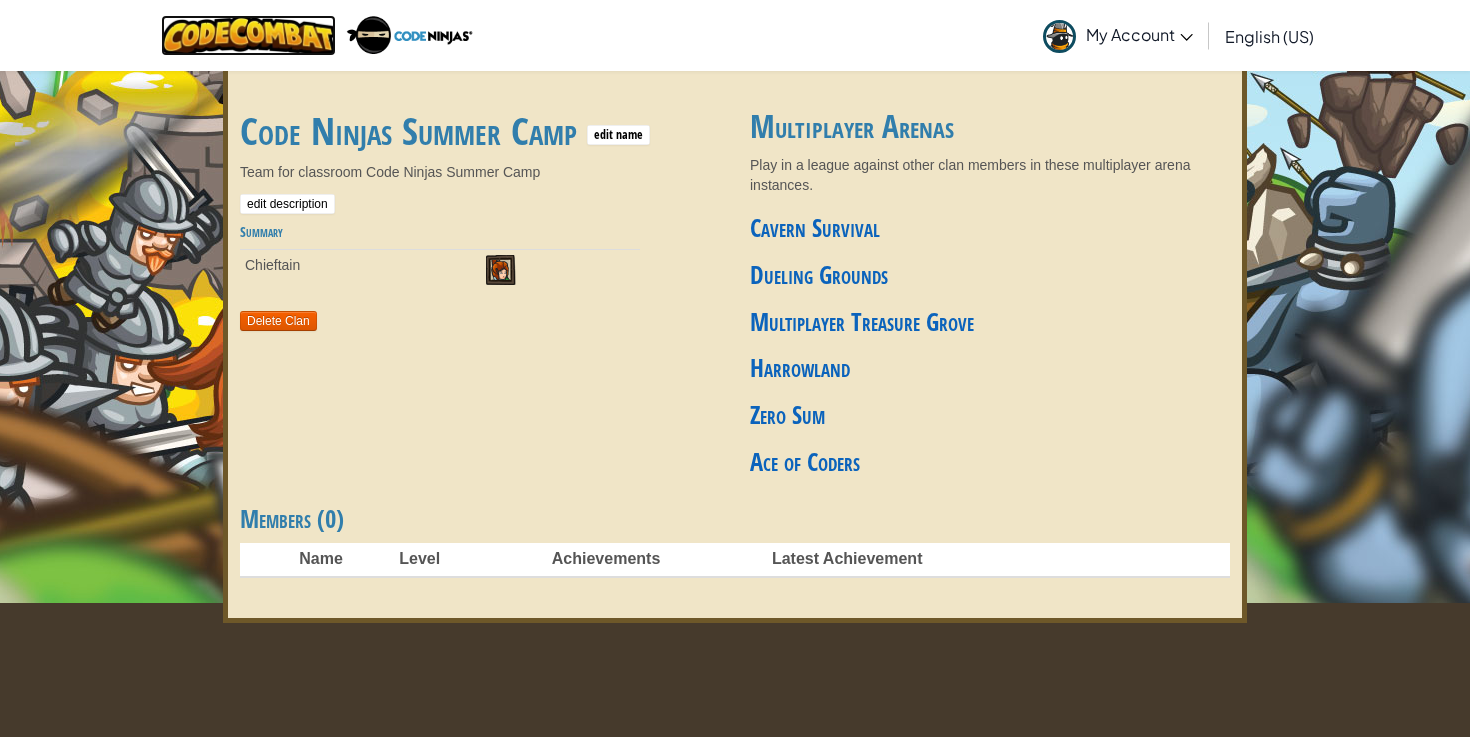 click at bounding box center [248, 35] 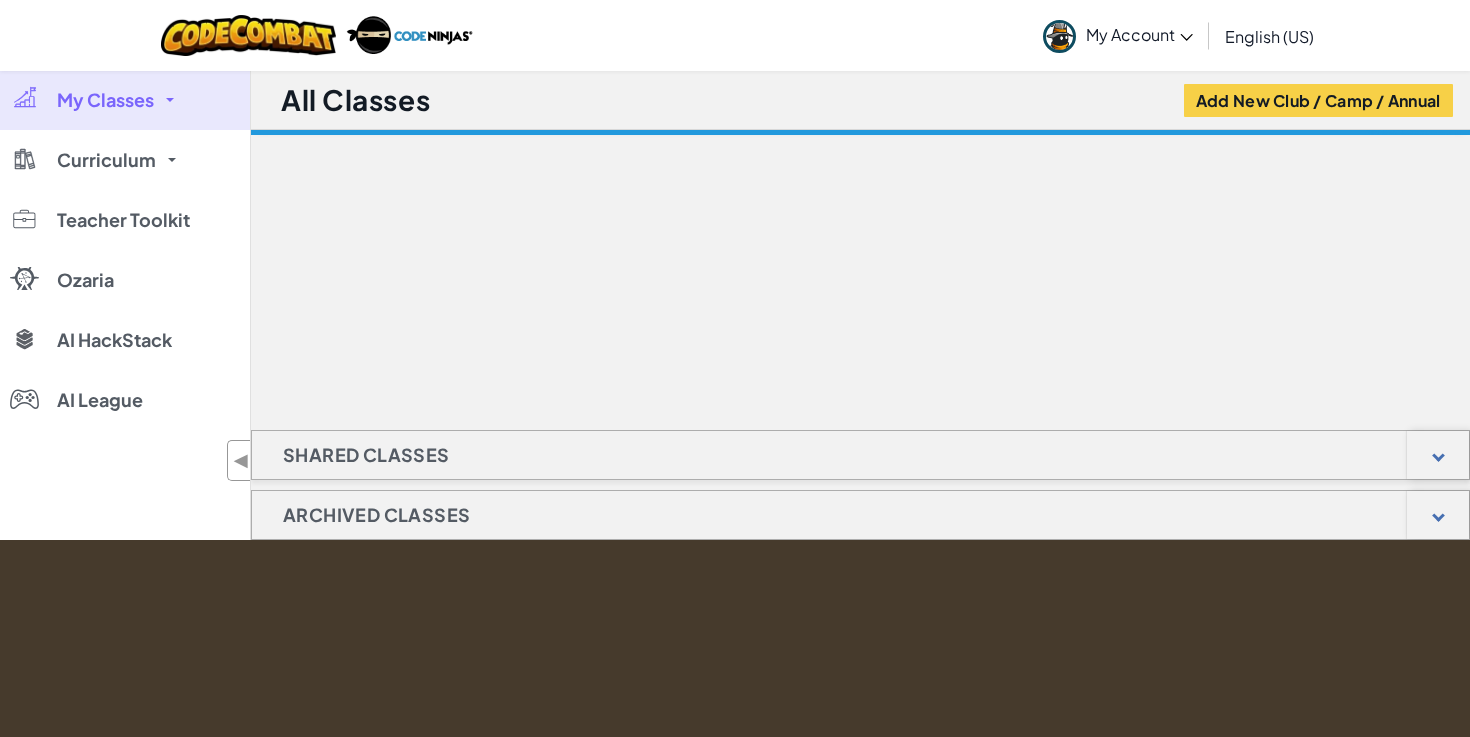 scroll, scrollTop: 0, scrollLeft: 0, axis: both 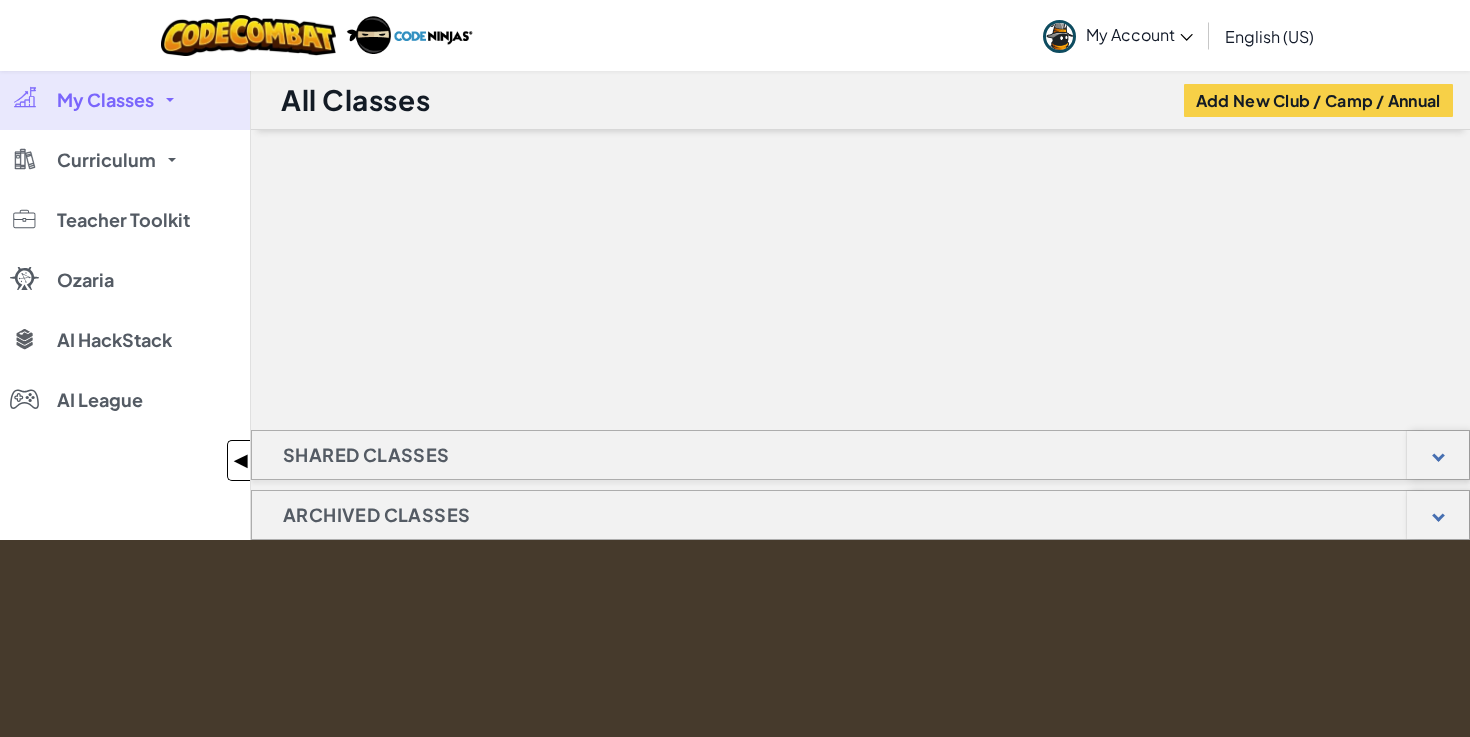 click on "◀" at bounding box center (241, 460) 